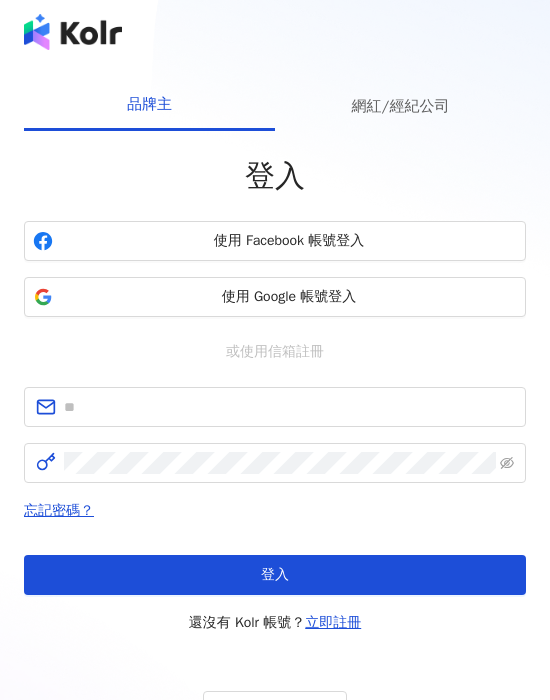 scroll, scrollTop: 0, scrollLeft: 0, axis: both 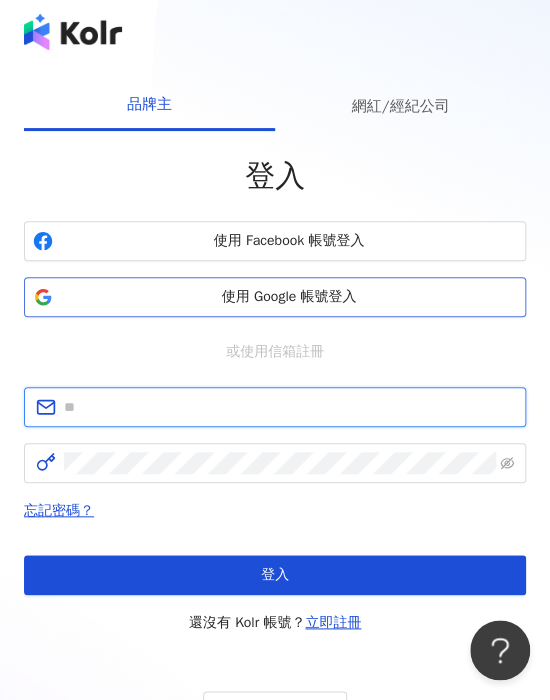 type on "**********" 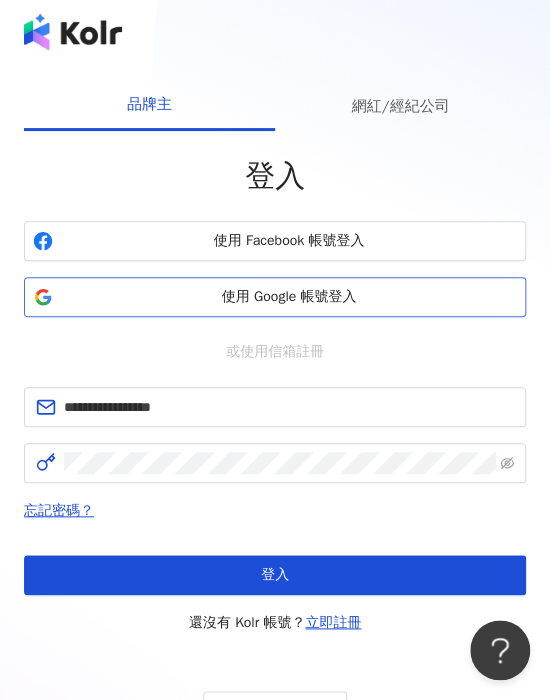 click on "使用 Google 帳號登入" at bounding box center (289, 297) 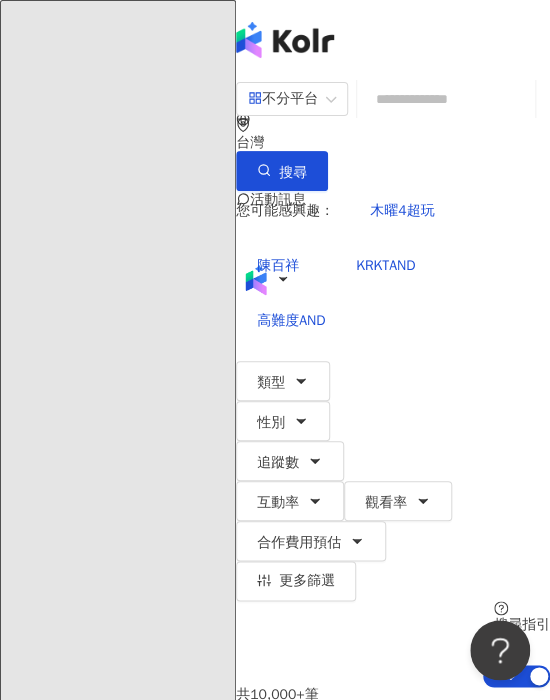 click on "找貼文" at bounding box center (122, 3554) 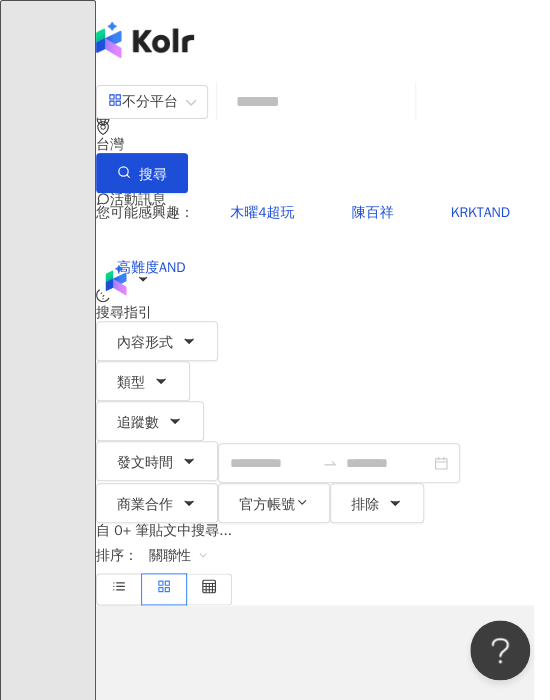 click at bounding box center (316, 101) 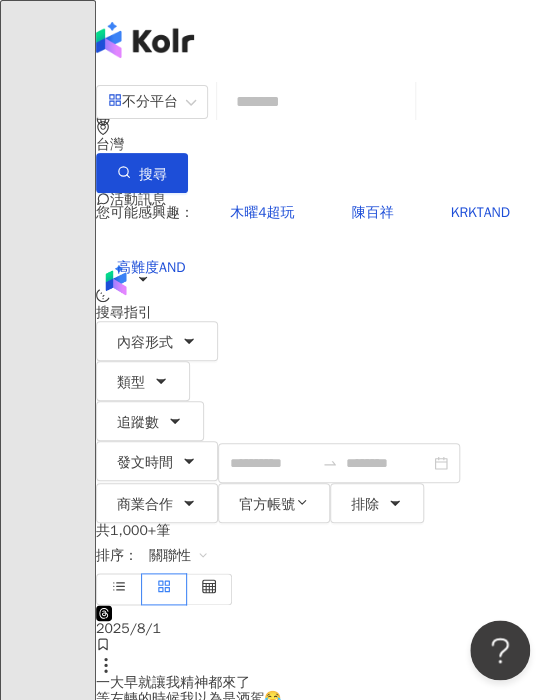 click at bounding box center [316, 101] 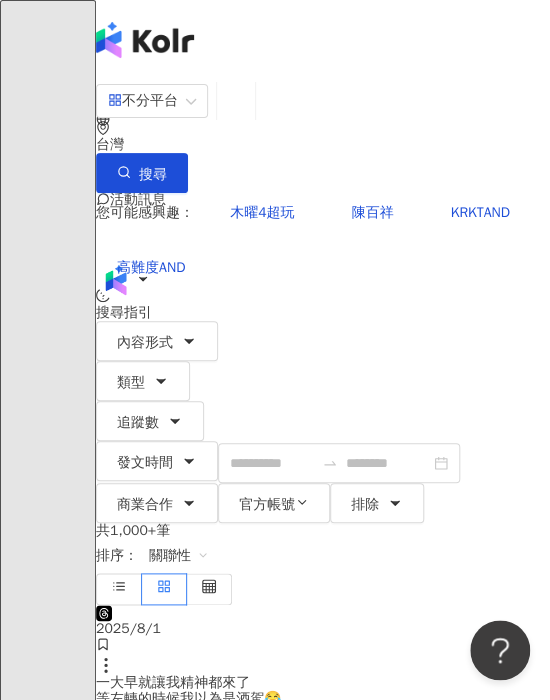 scroll, scrollTop: 0, scrollLeft: 31, axis: horizontal 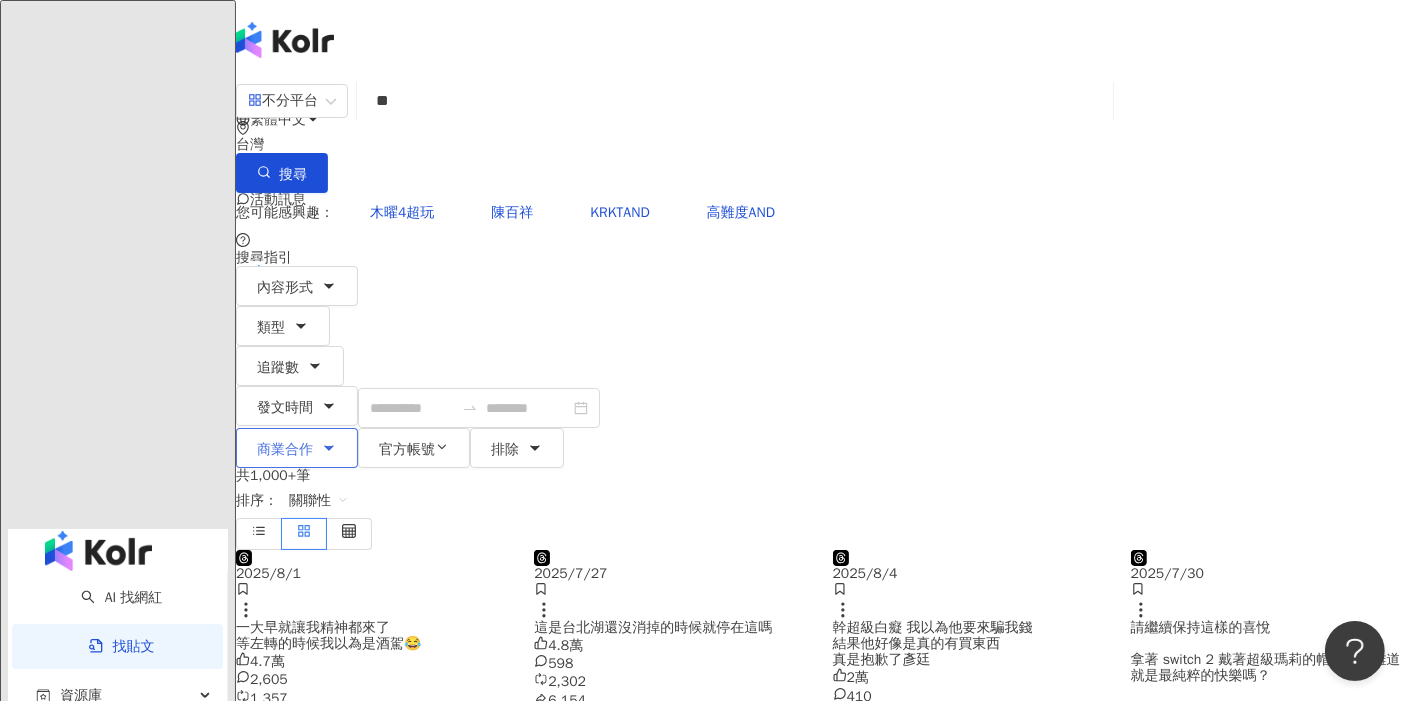 click on "商業合作" at bounding box center (285, 450) 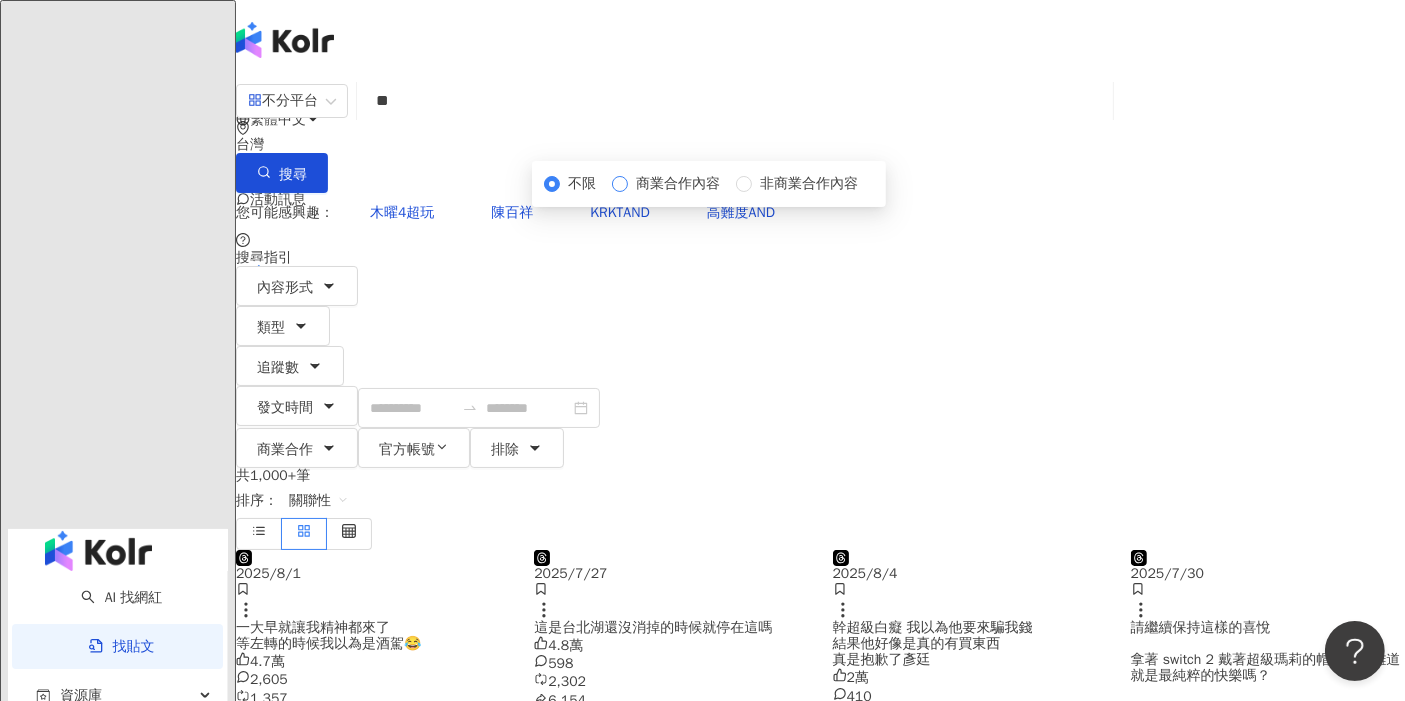 click on "商業合作內容" at bounding box center [678, 184] 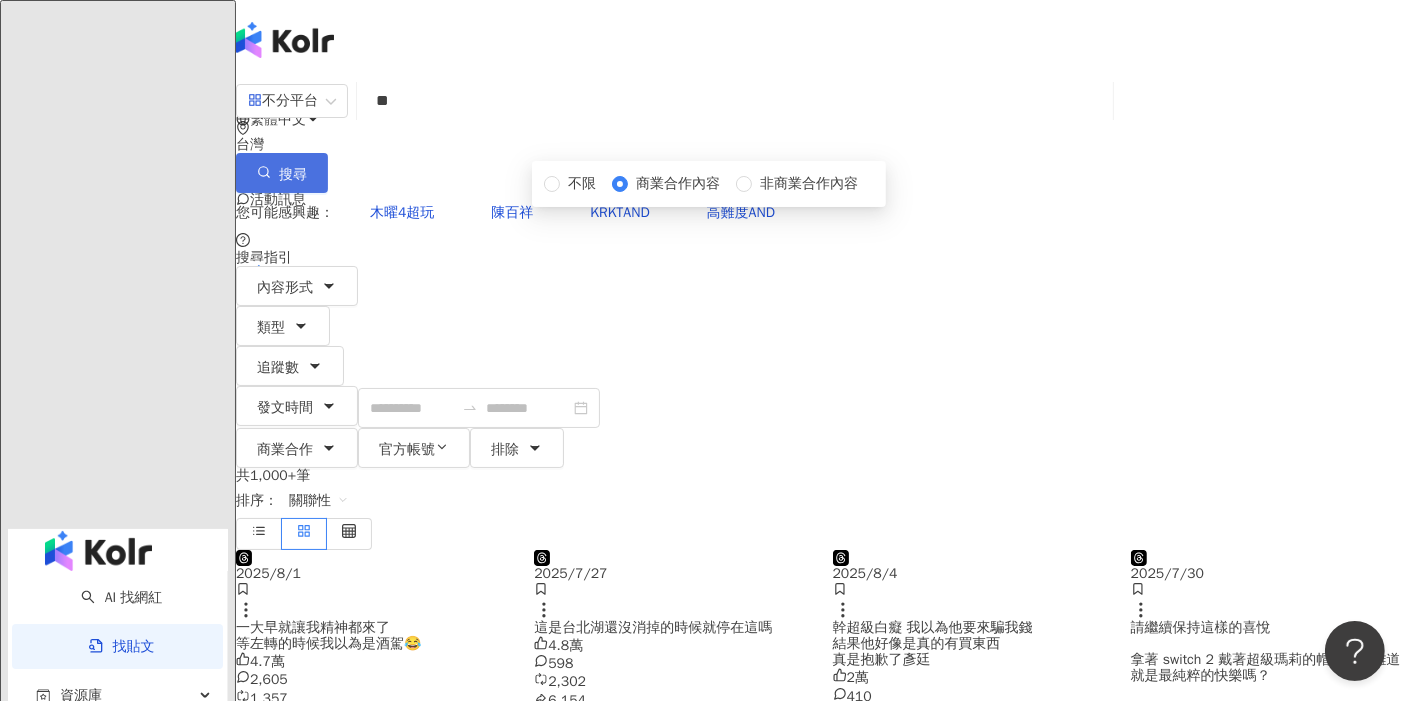 click on "搜尋" at bounding box center (282, 173) 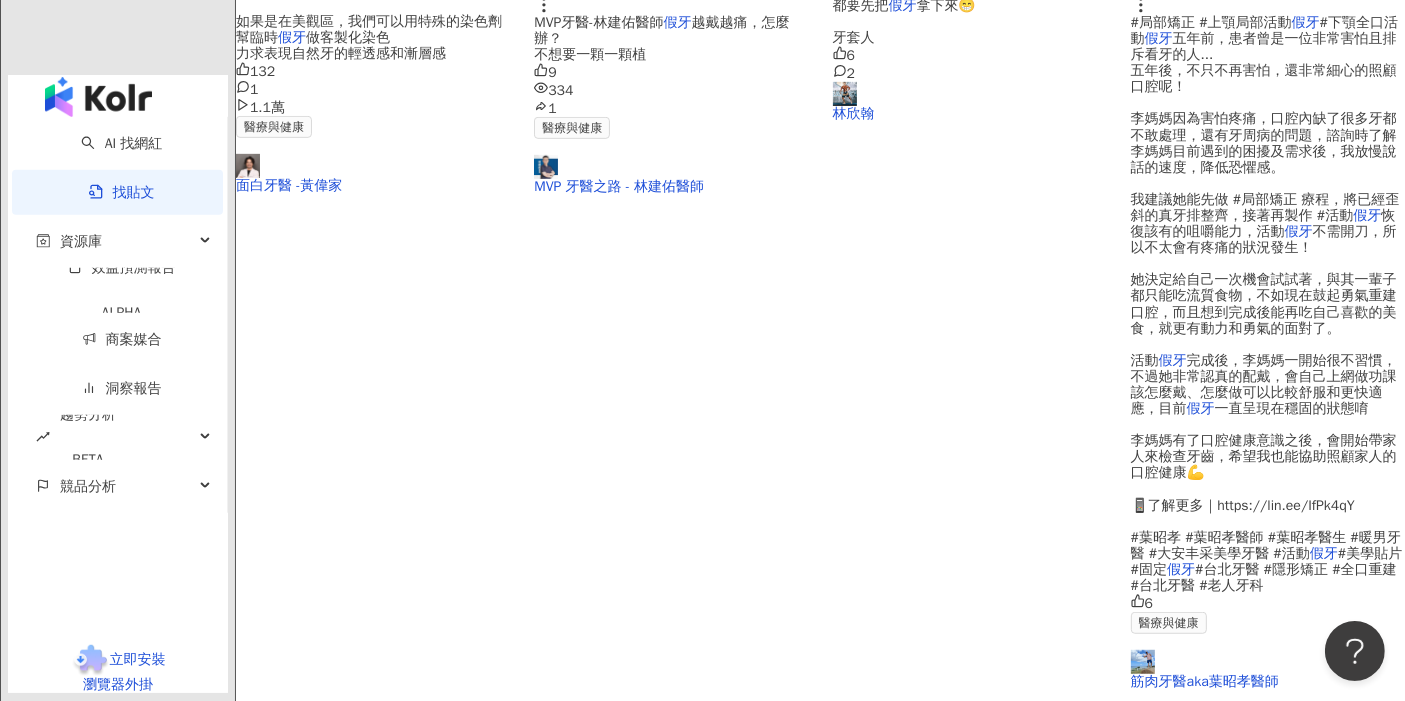 scroll, scrollTop: 1000, scrollLeft: 0, axis: vertical 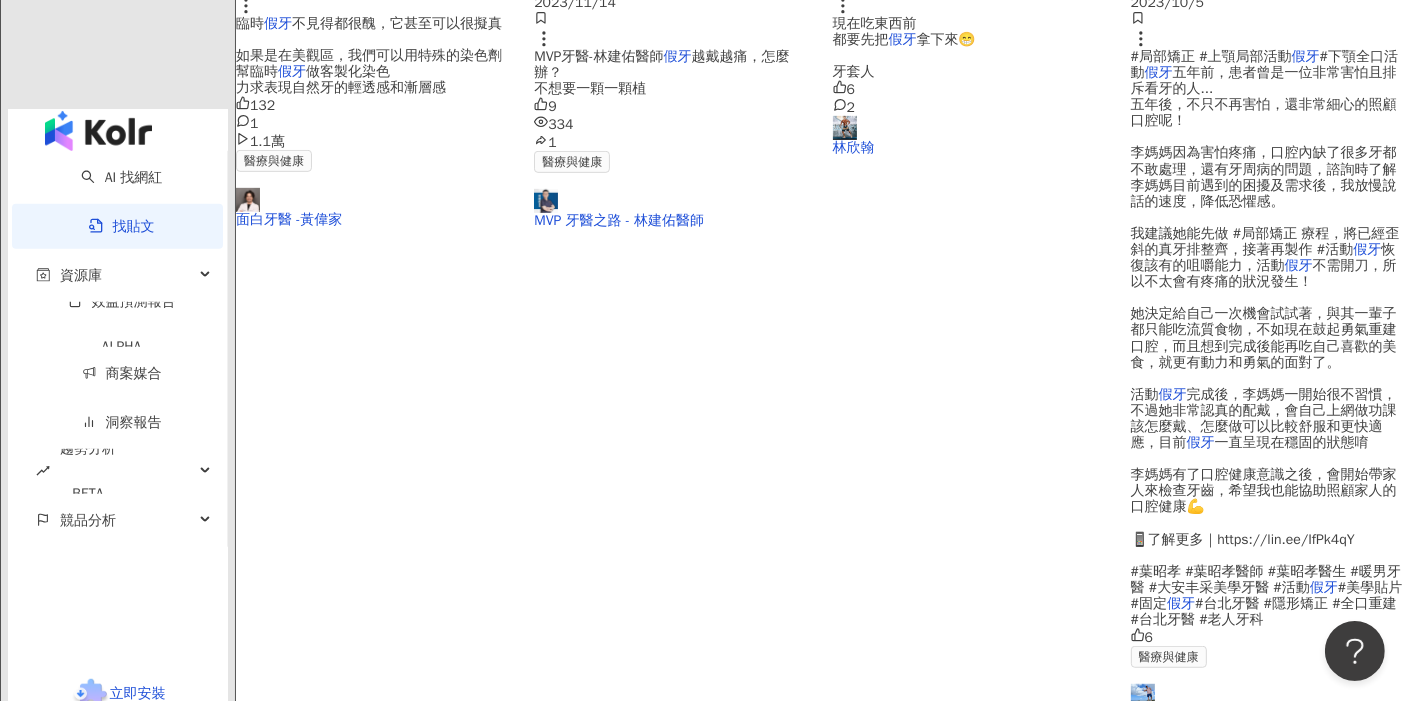click on "下一頁" at bounding box center [429, 1631] 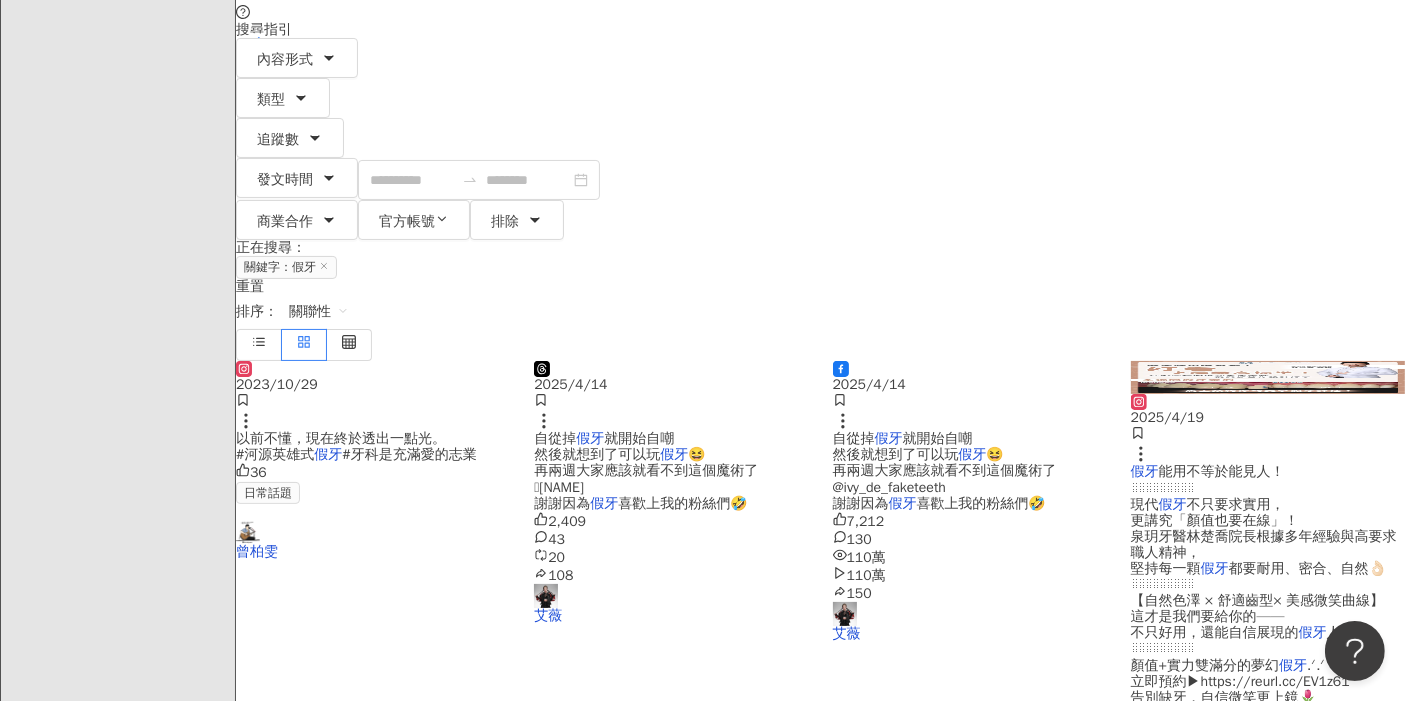 scroll, scrollTop: 117, scrollLeft: 0, axis: vertical 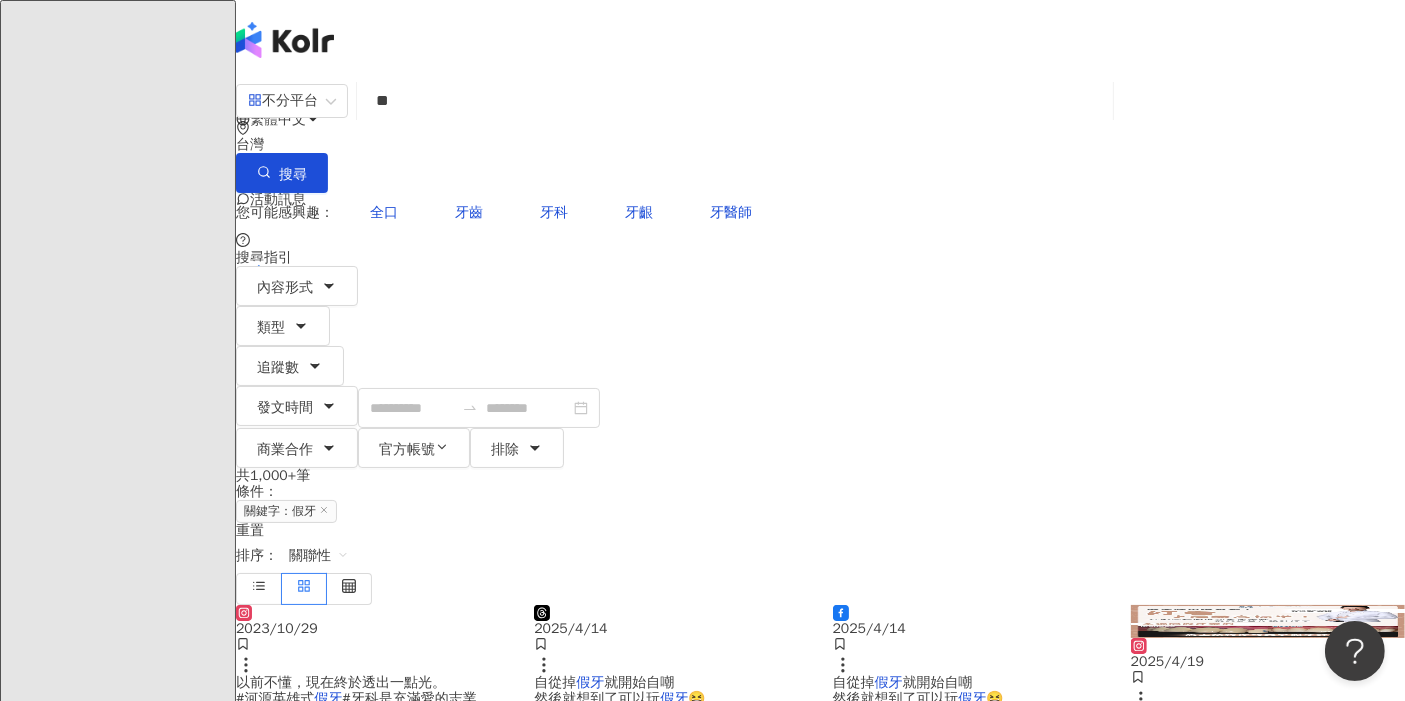 click on "**" at bounding box center (735, 101) 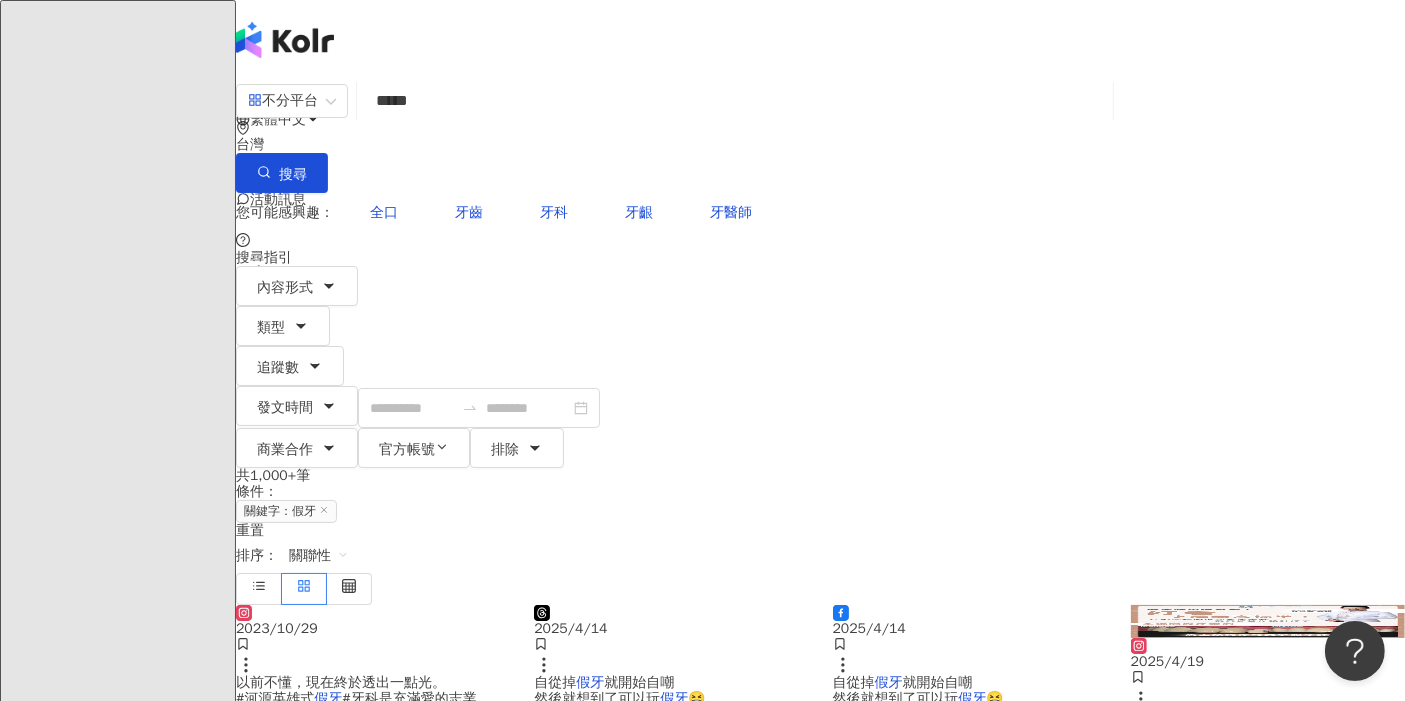 type on "*****" 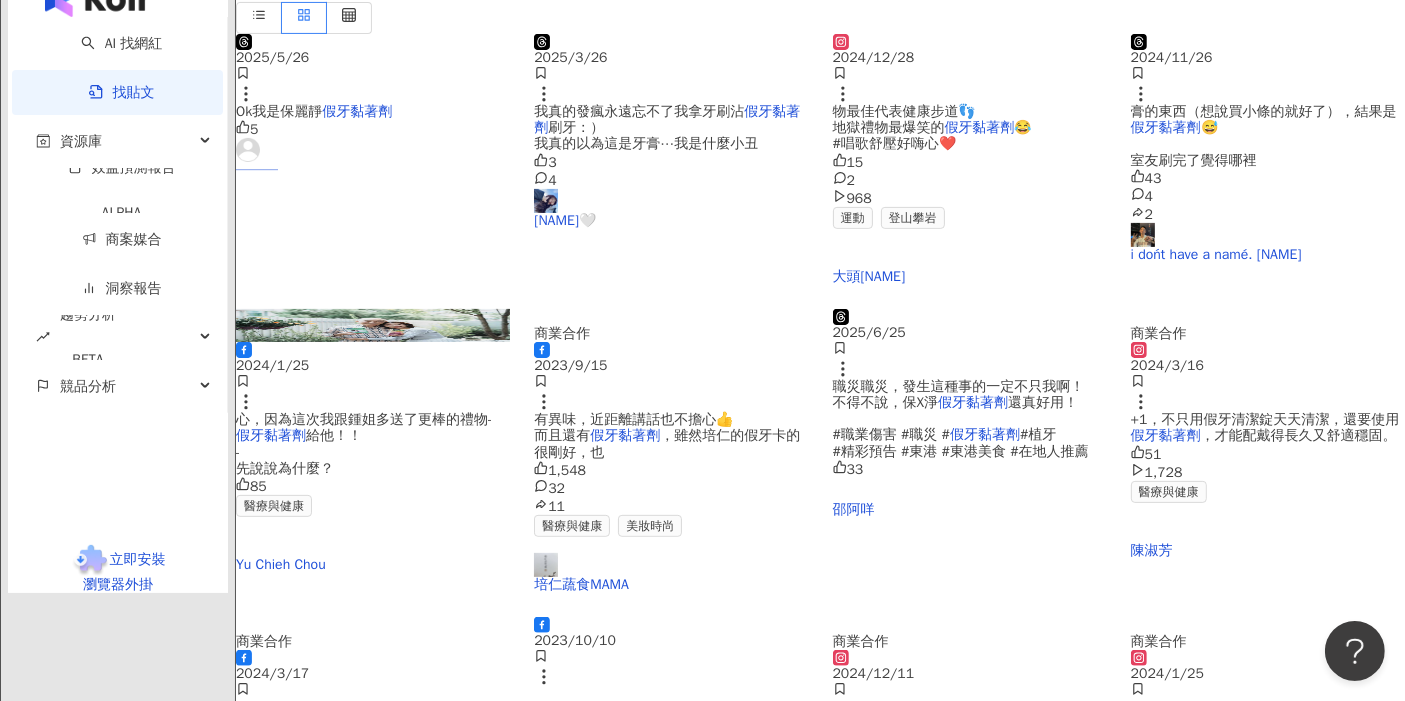 scroll, scrollTop: 888, scrollLeft: 0, axis: vertical 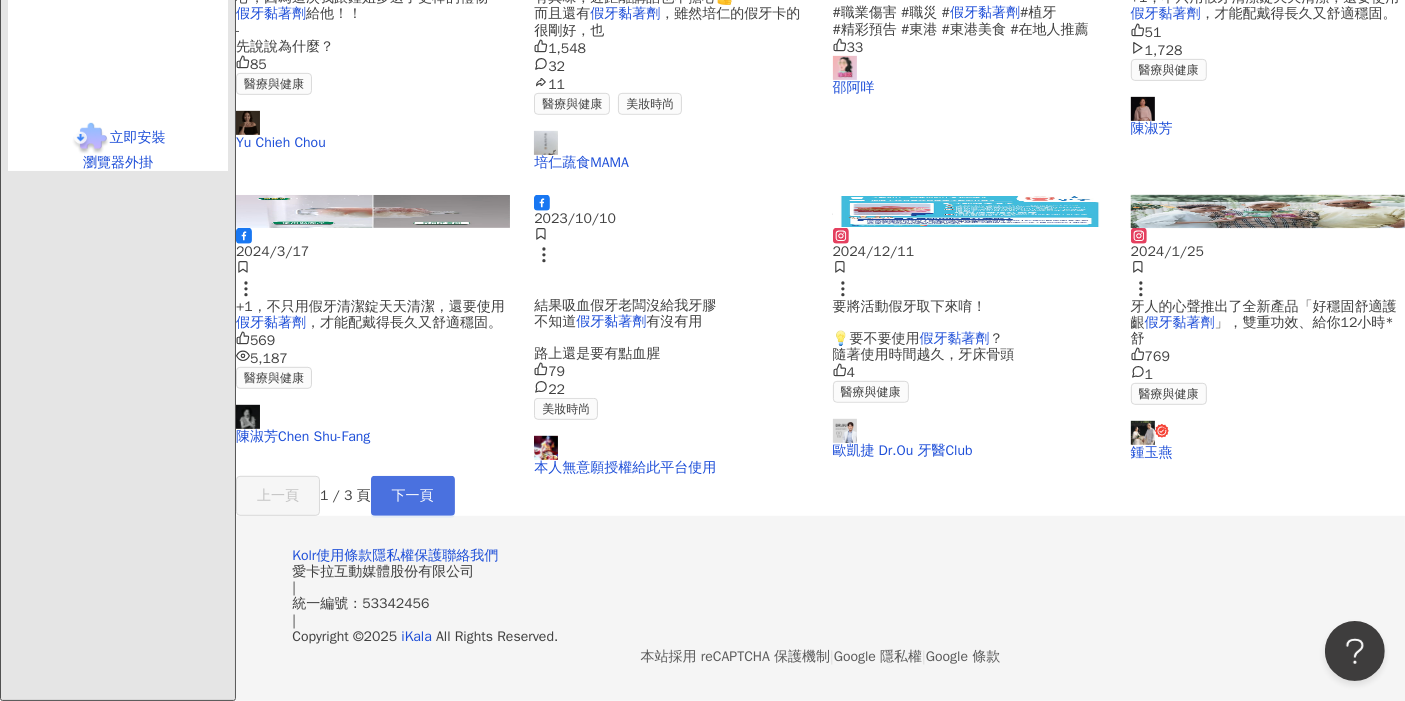 click on "下一頁" at bounding box center [413, 496] 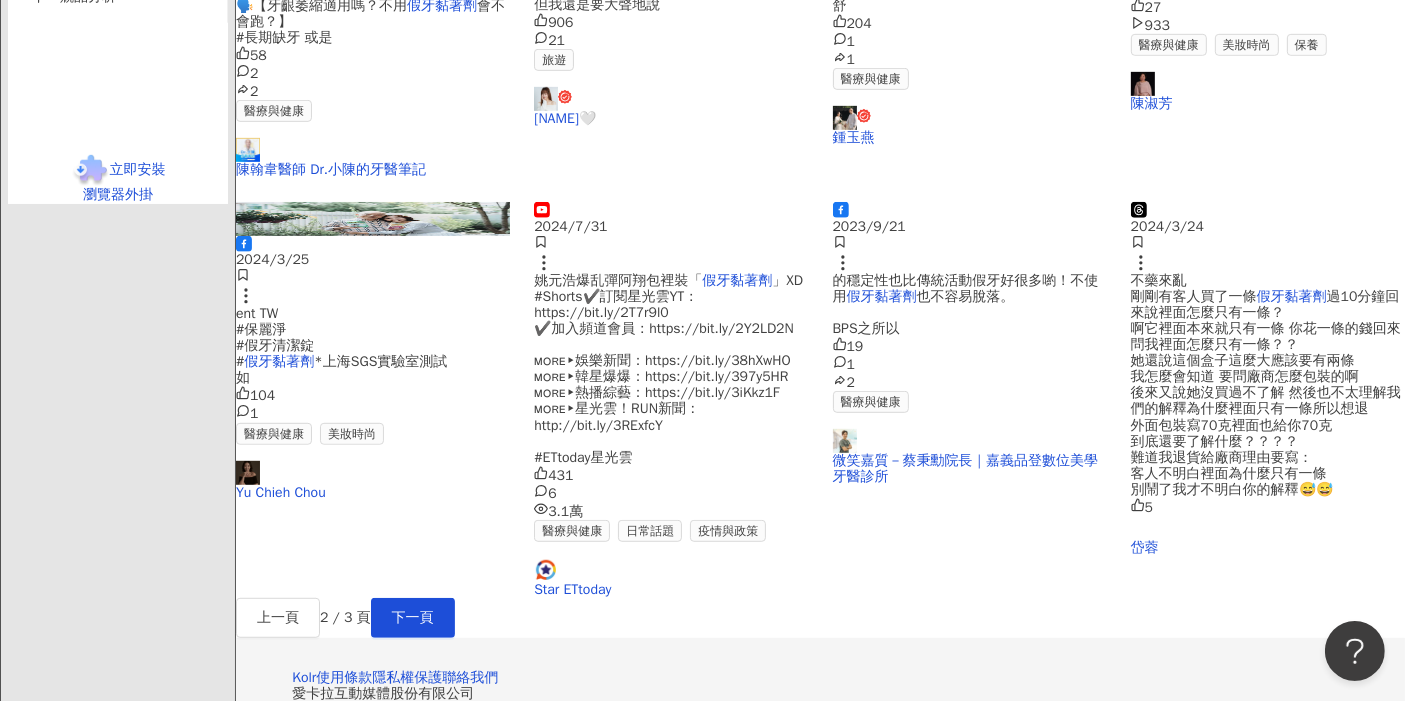 scroll, scrollTop: 902, scrollLeft: 0, axis: vertical 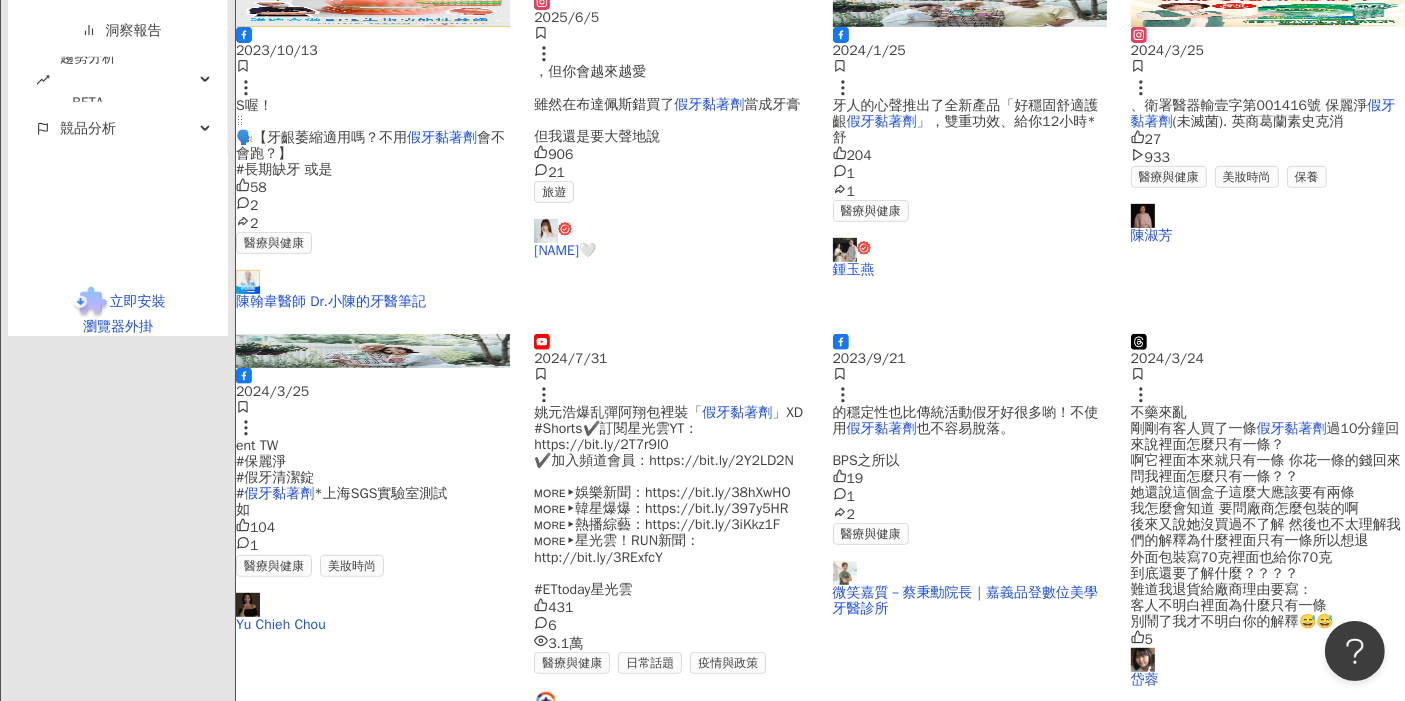 click at bounding box center (373, 350) 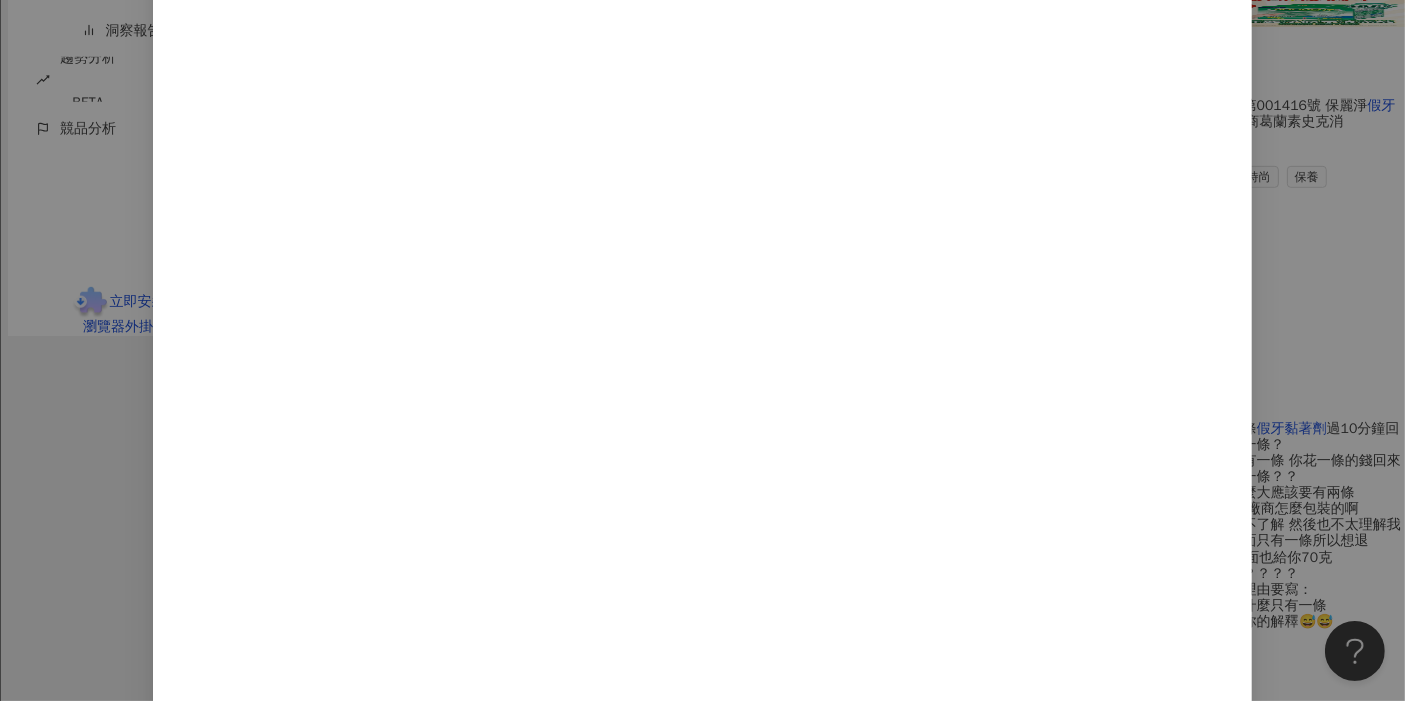 scroll, scrollTop: 235, scrollLeft: 0, axis: vertical 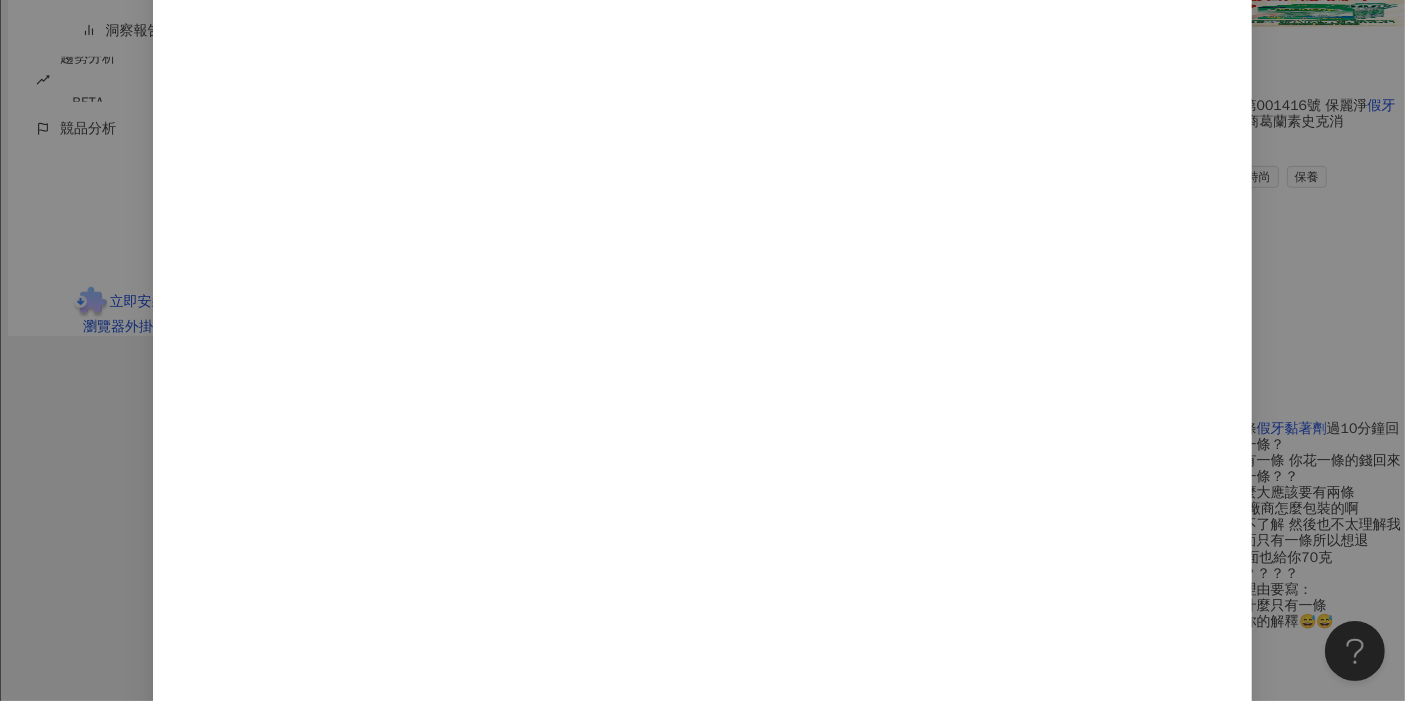 click on "Yu Chieh Chou 2024/3/25 104 1 查看原始貼文" at bounding box center [702, 350] 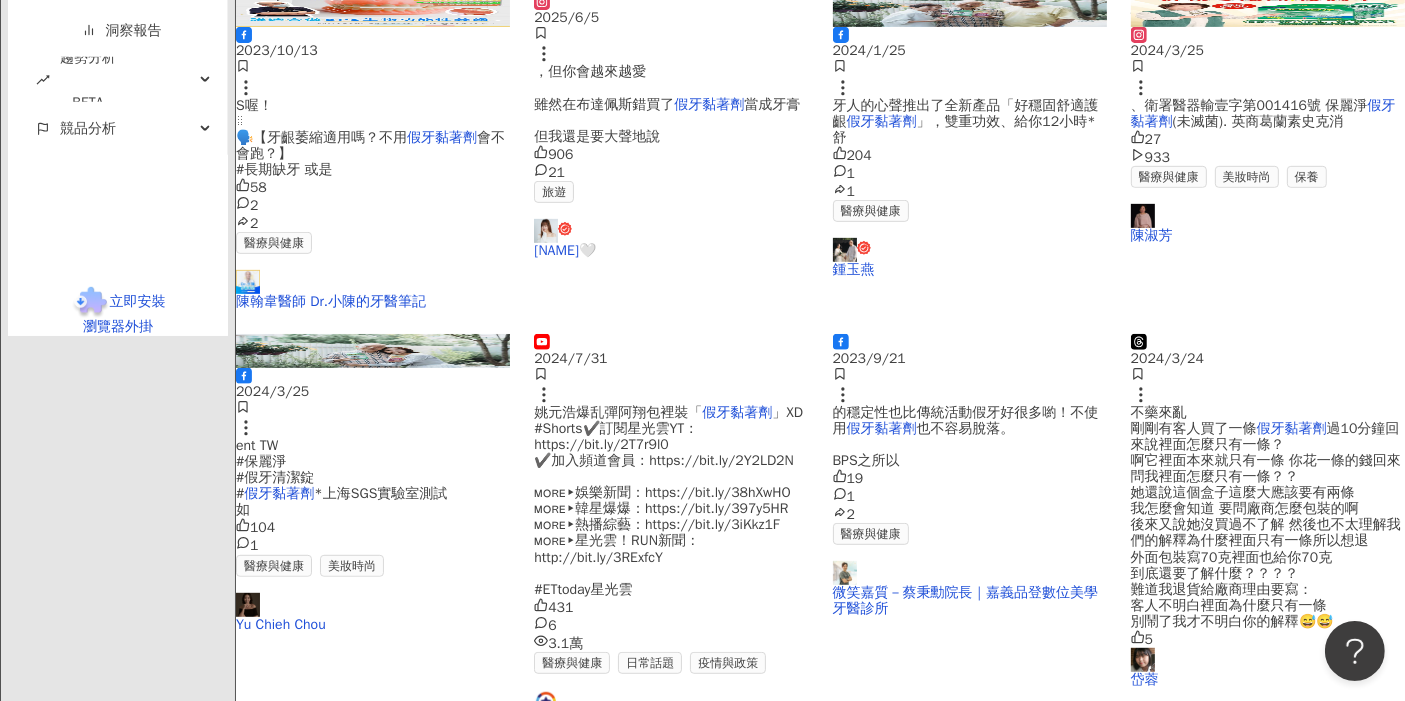 click at bounding box center [671, 334] 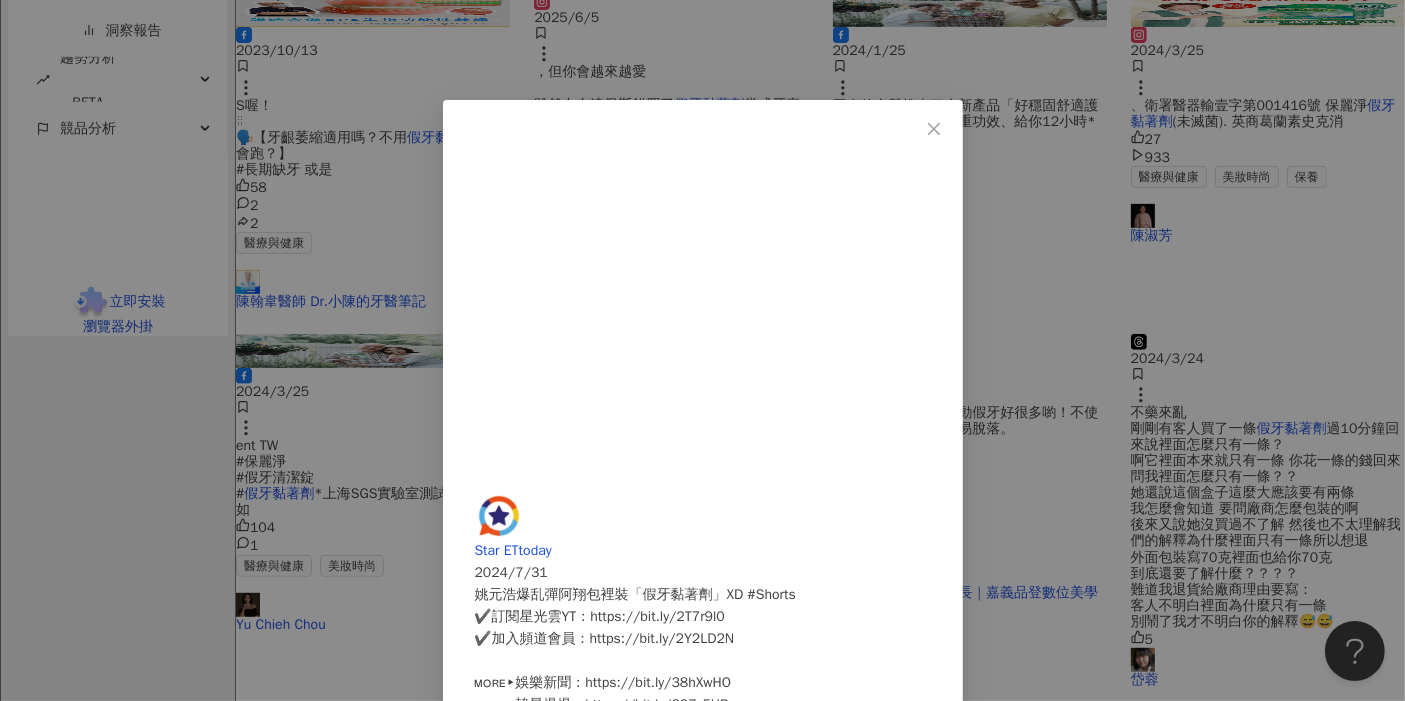 scroll, scrollTop: 57, scrollLeft: 0, axis: vertical 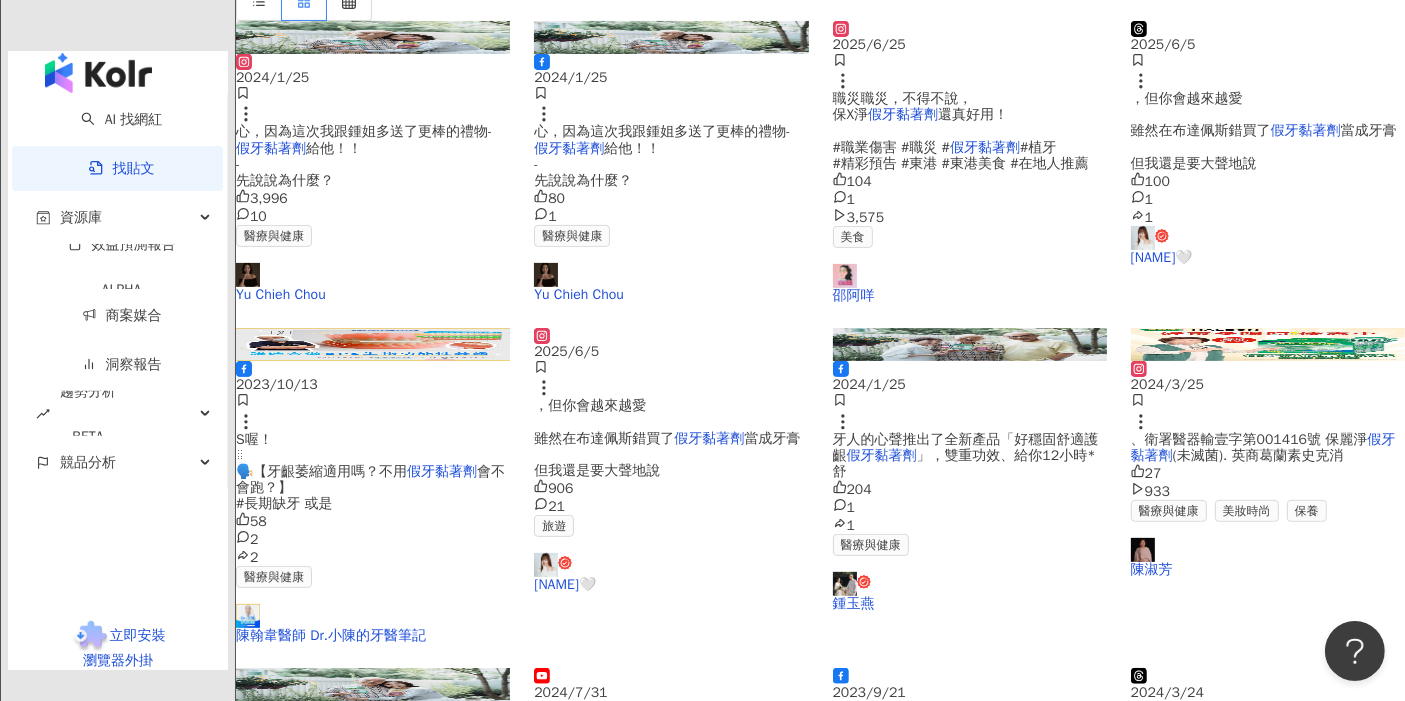 click at bounding box center (970, 344) 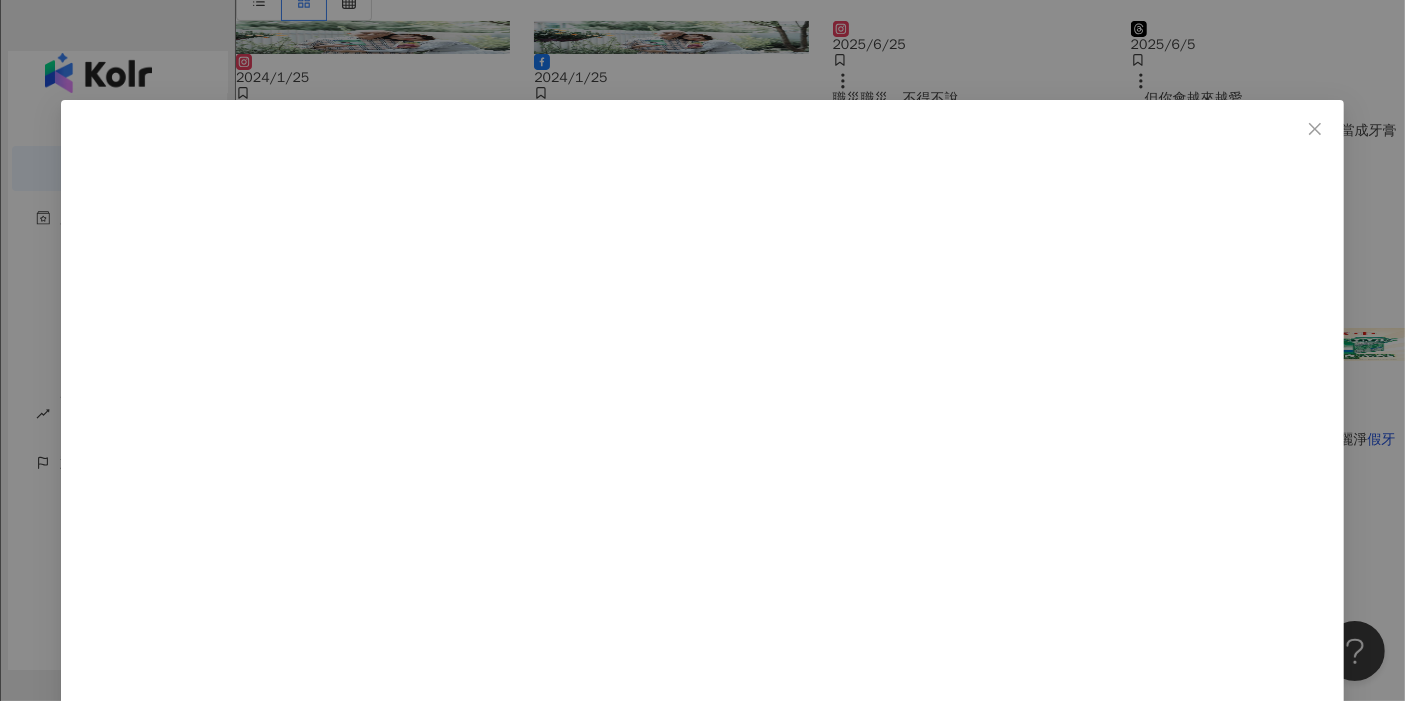 scroll, scrollTop: 232, scrollLeft: 0, axis: vertical 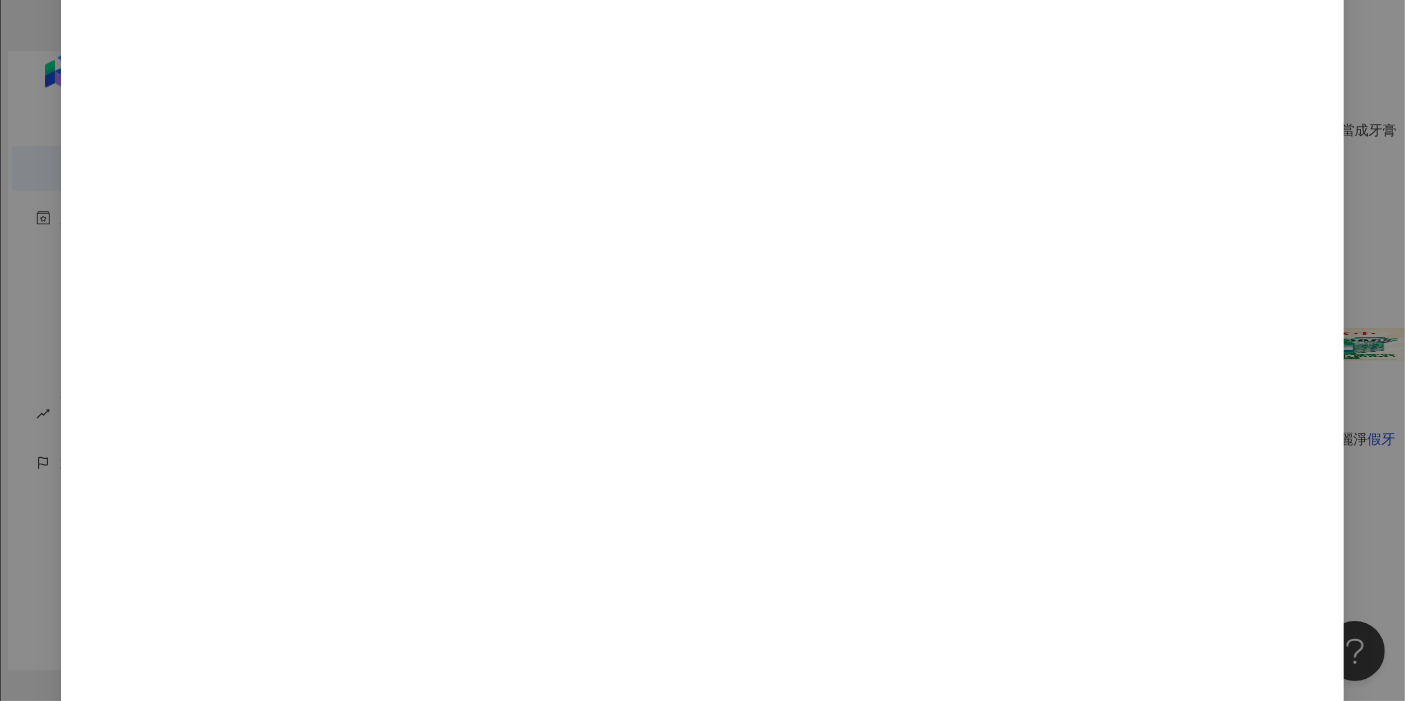 click on "查看原始貼文" at bounding box center (135, 1359) 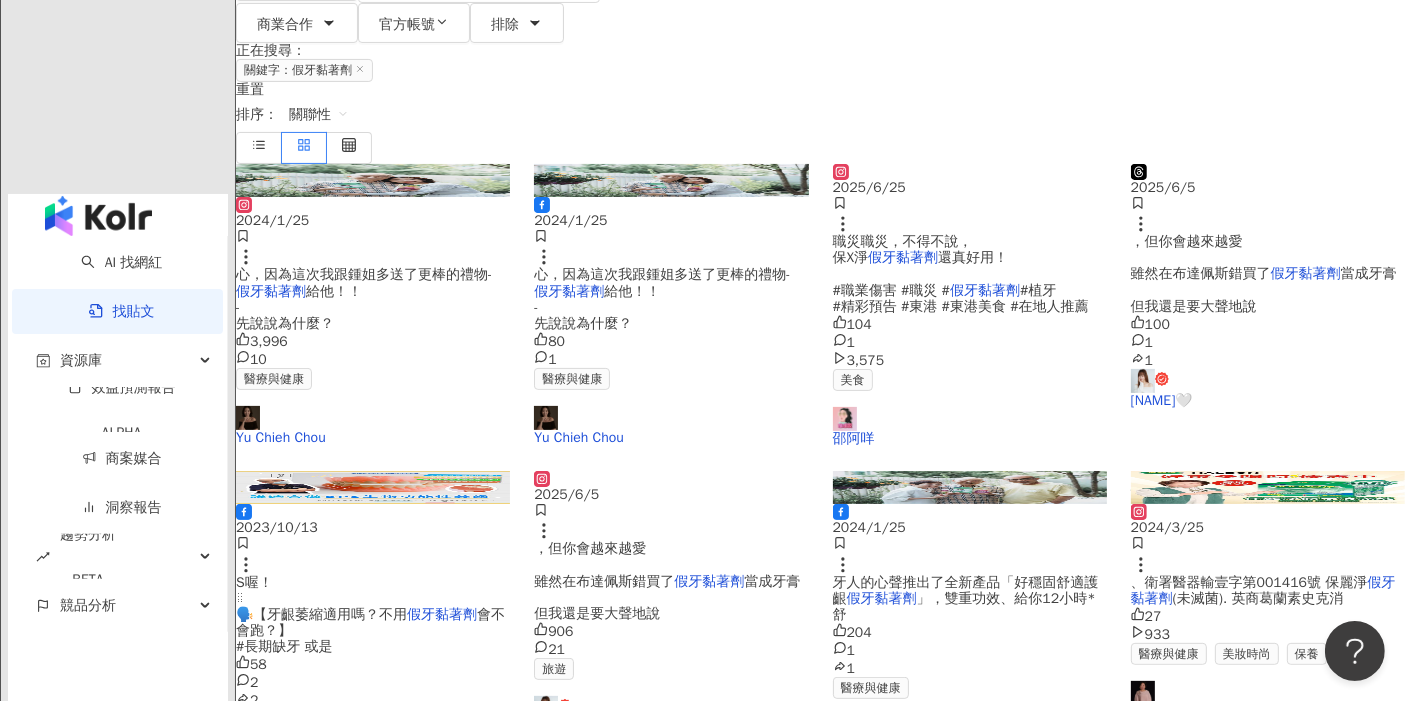 scroll, scrollTop: 888, scrollLeft: 0, axis: vertical 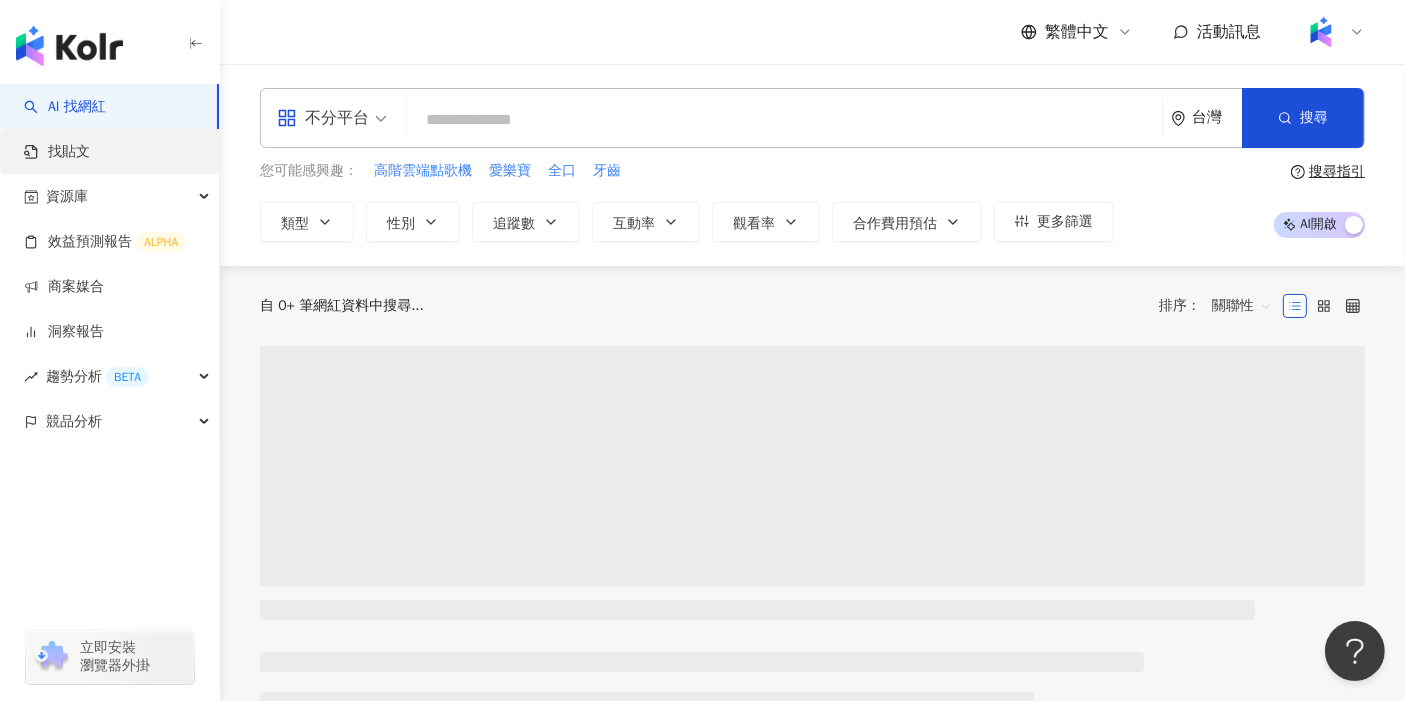click on "找貼文" at bounding box center (57, 152) 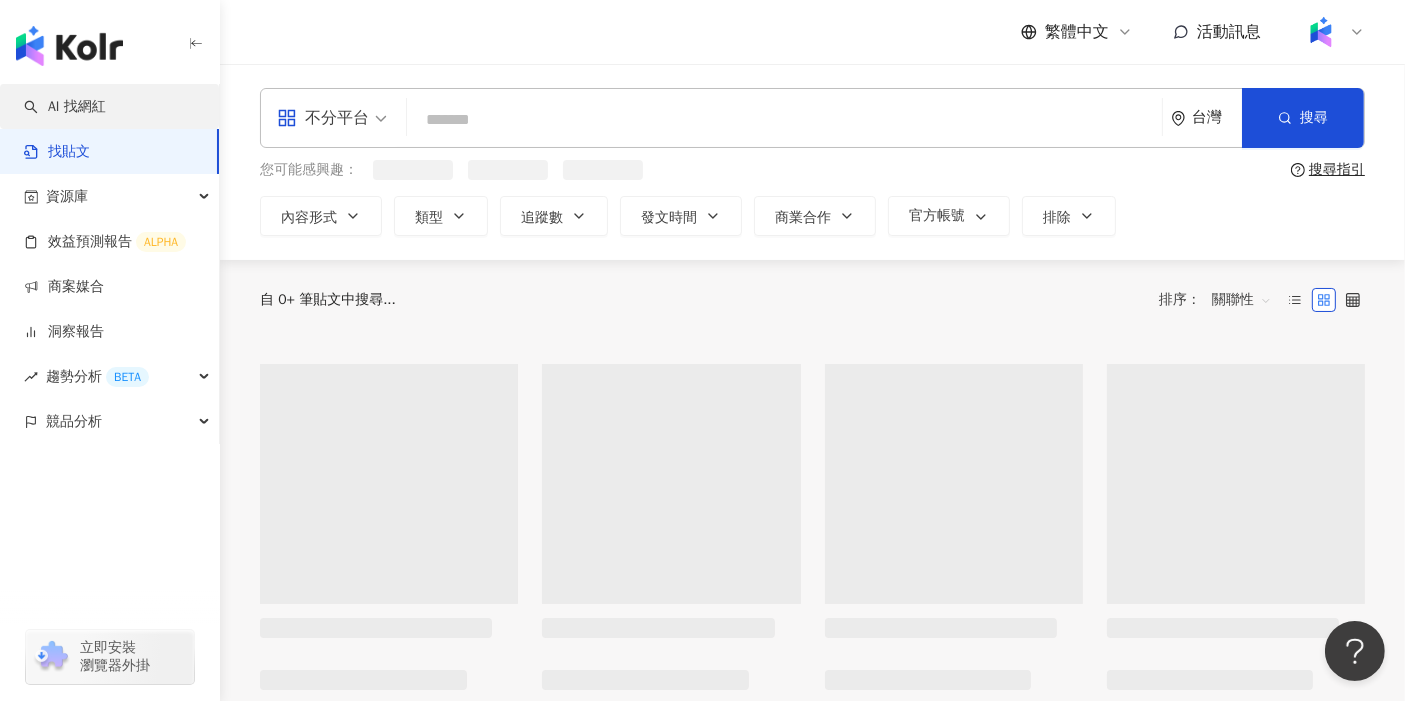 click on "AI 找網紅" at bounding box center (65, 107) 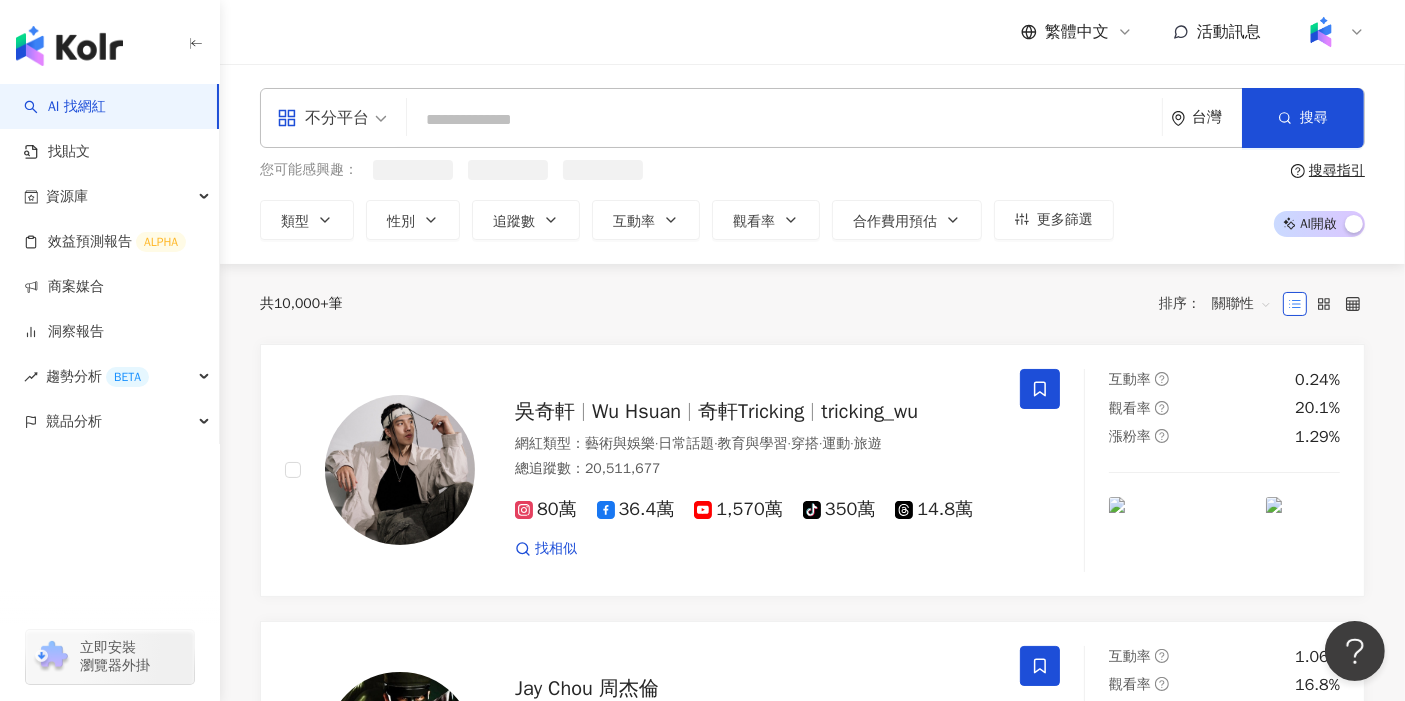 click at bounding box center [784, 120] 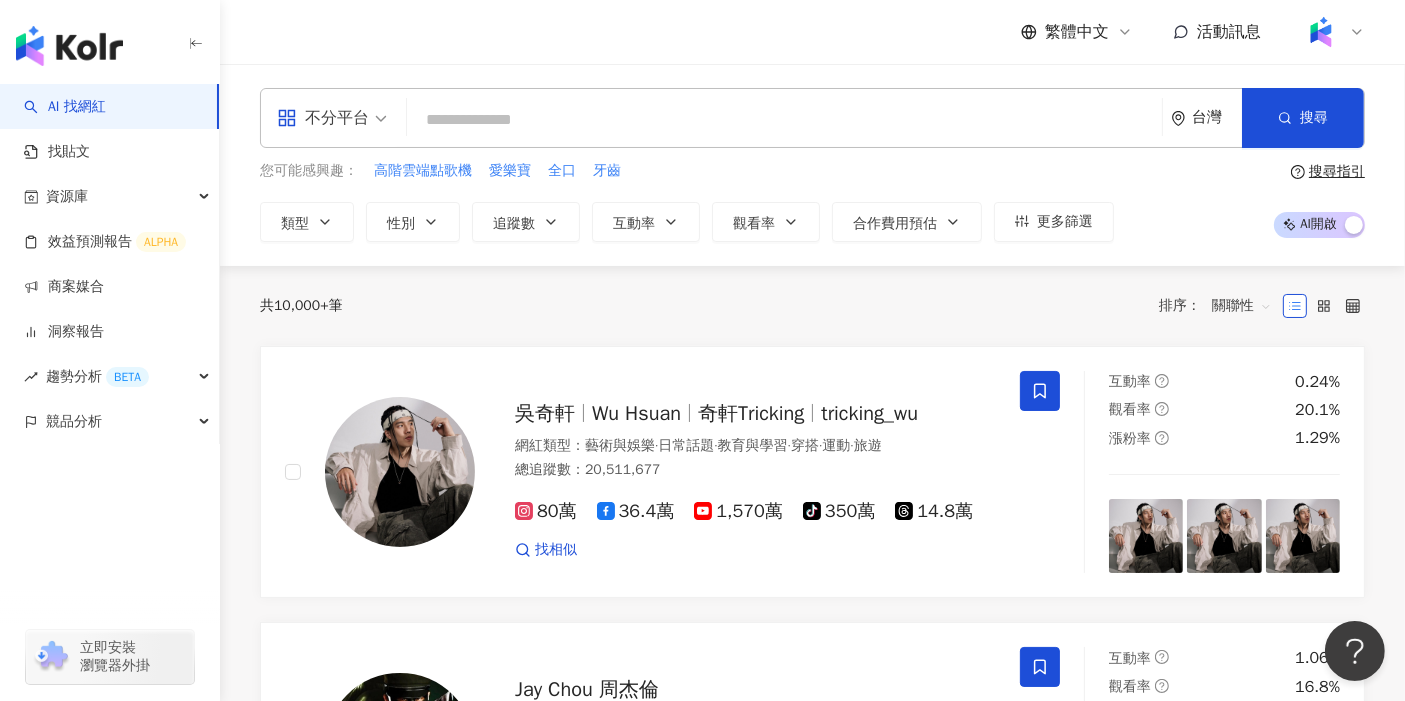 click at bounding box center [784, 120] 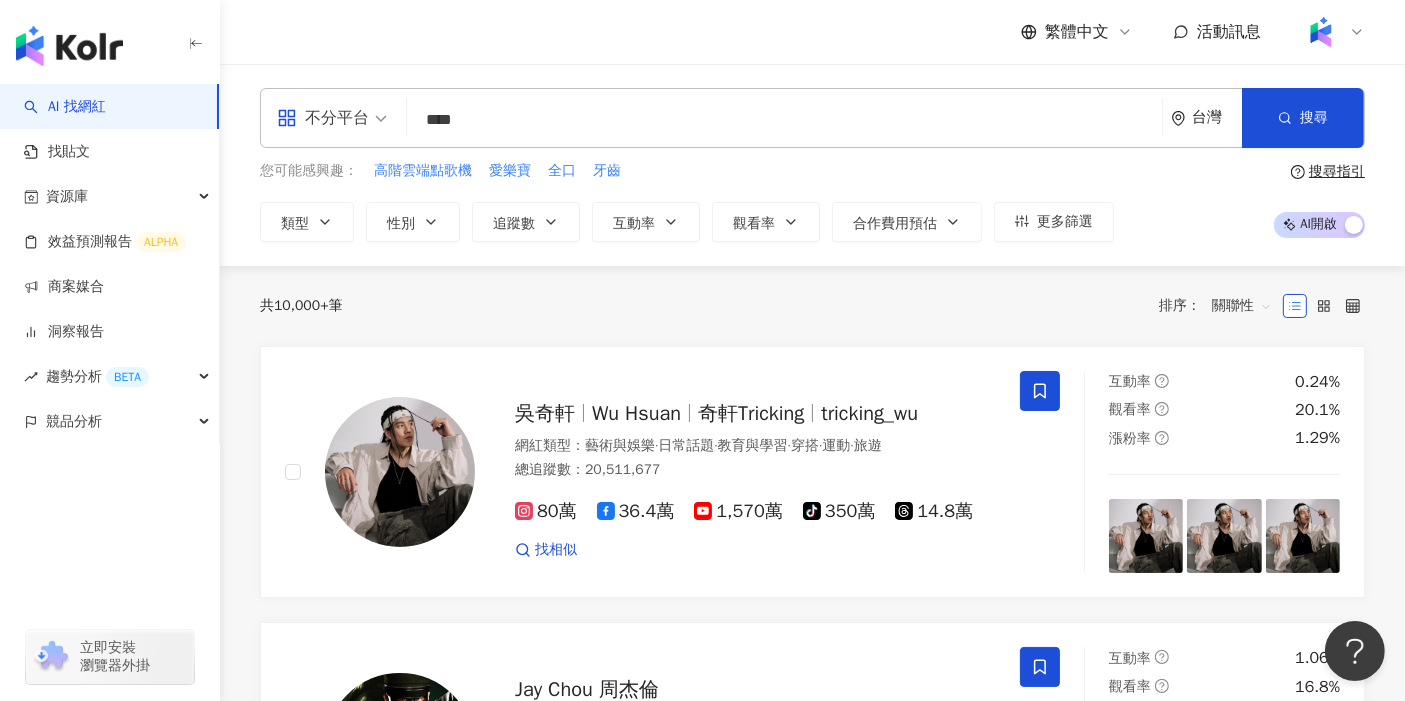 type on "****" 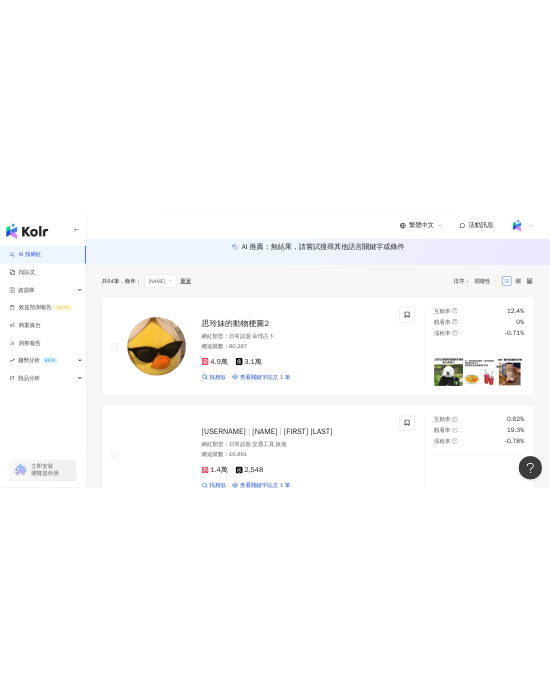 scroll, scrollTop: 0, scrollLeft: 0, axis: both 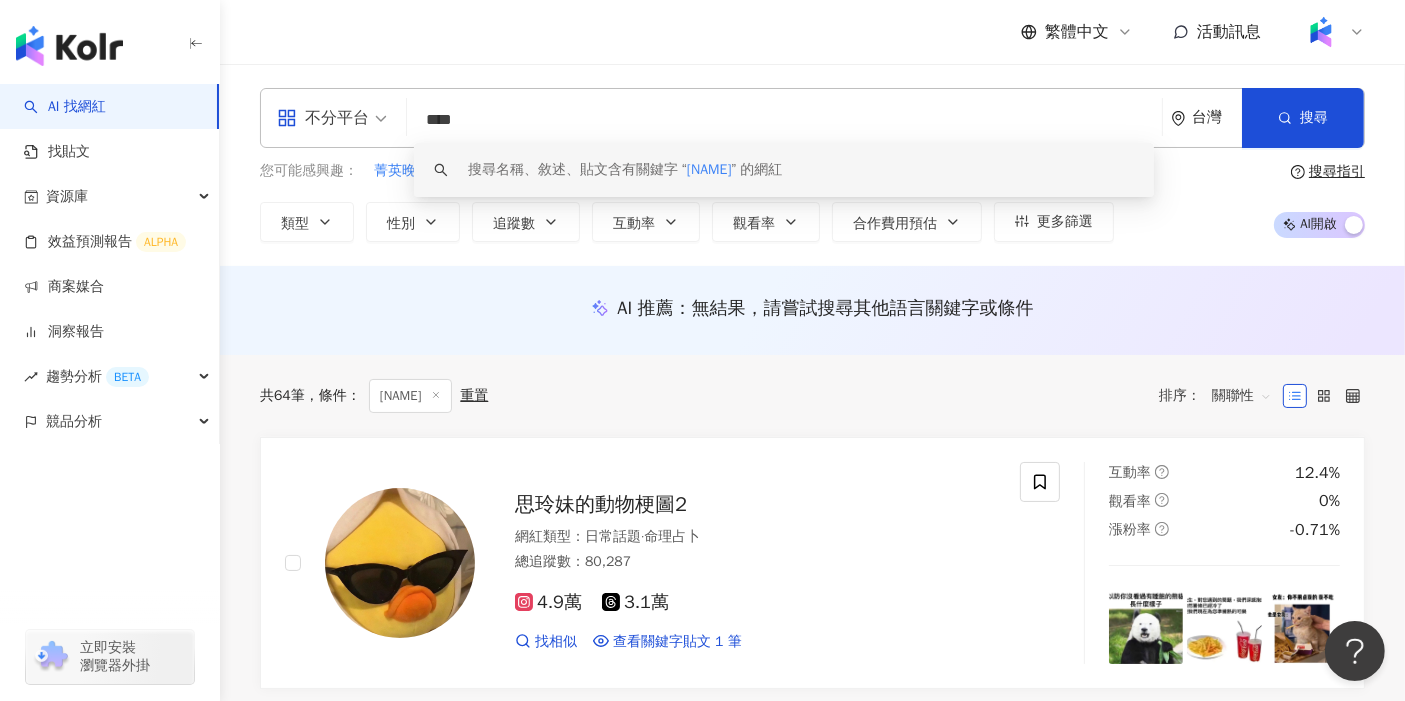 click on "****" at bounding box center (784, 120) 